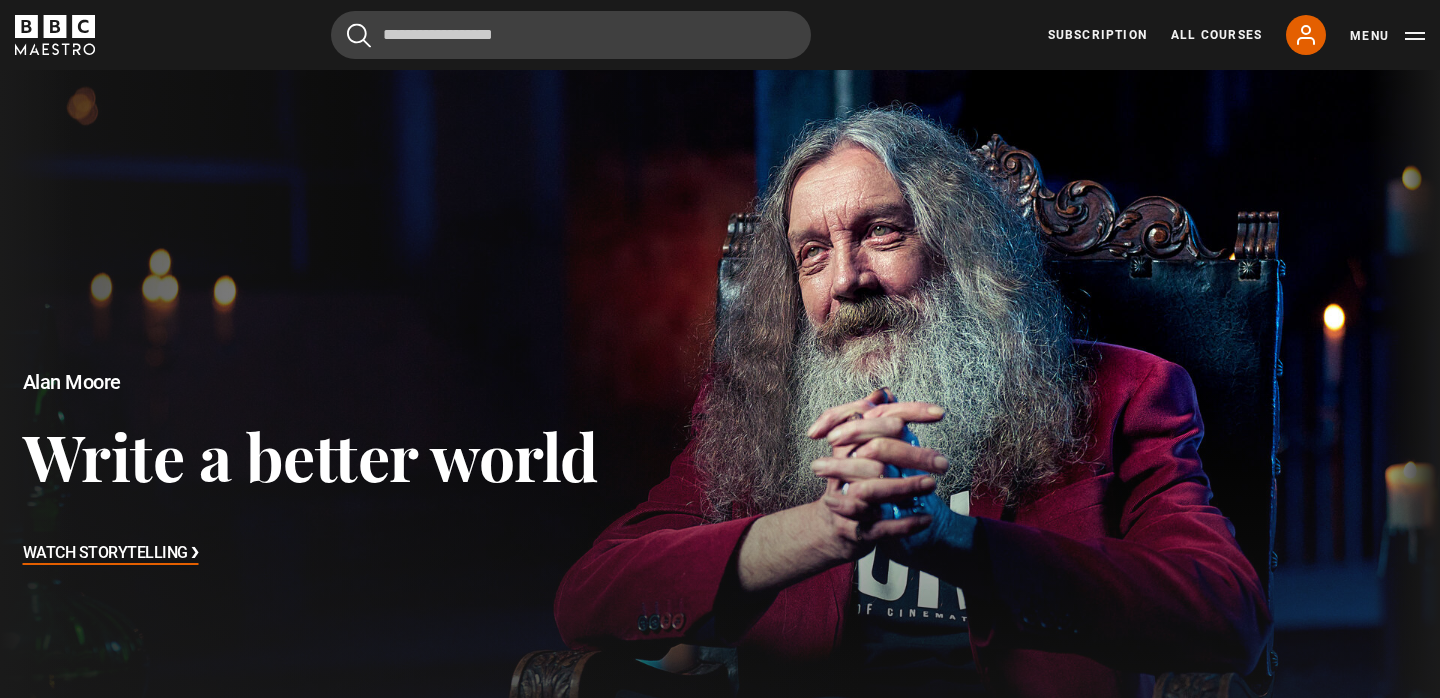 scroll, scrollTop: 134, scrollLeft: 0, axis: vertical 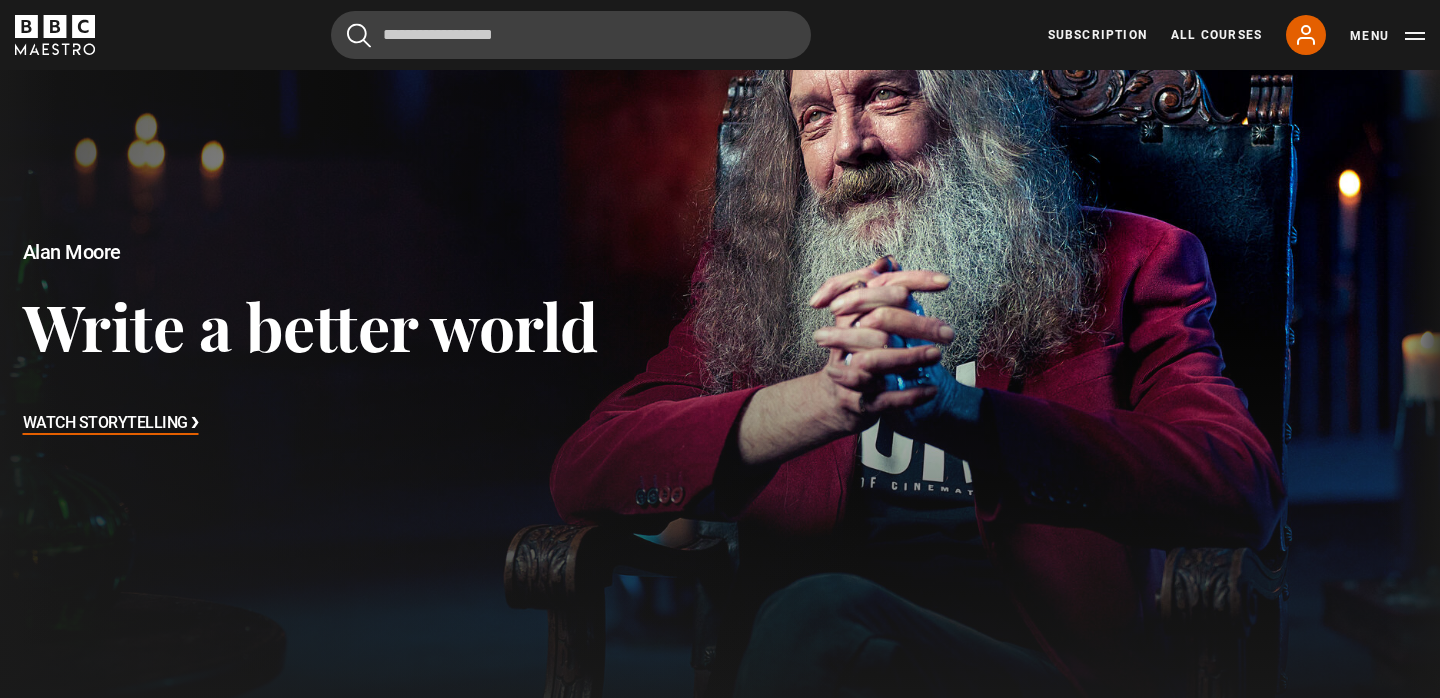 click on "Watch
Storytelling ❯" at bounding box center (111, 424) 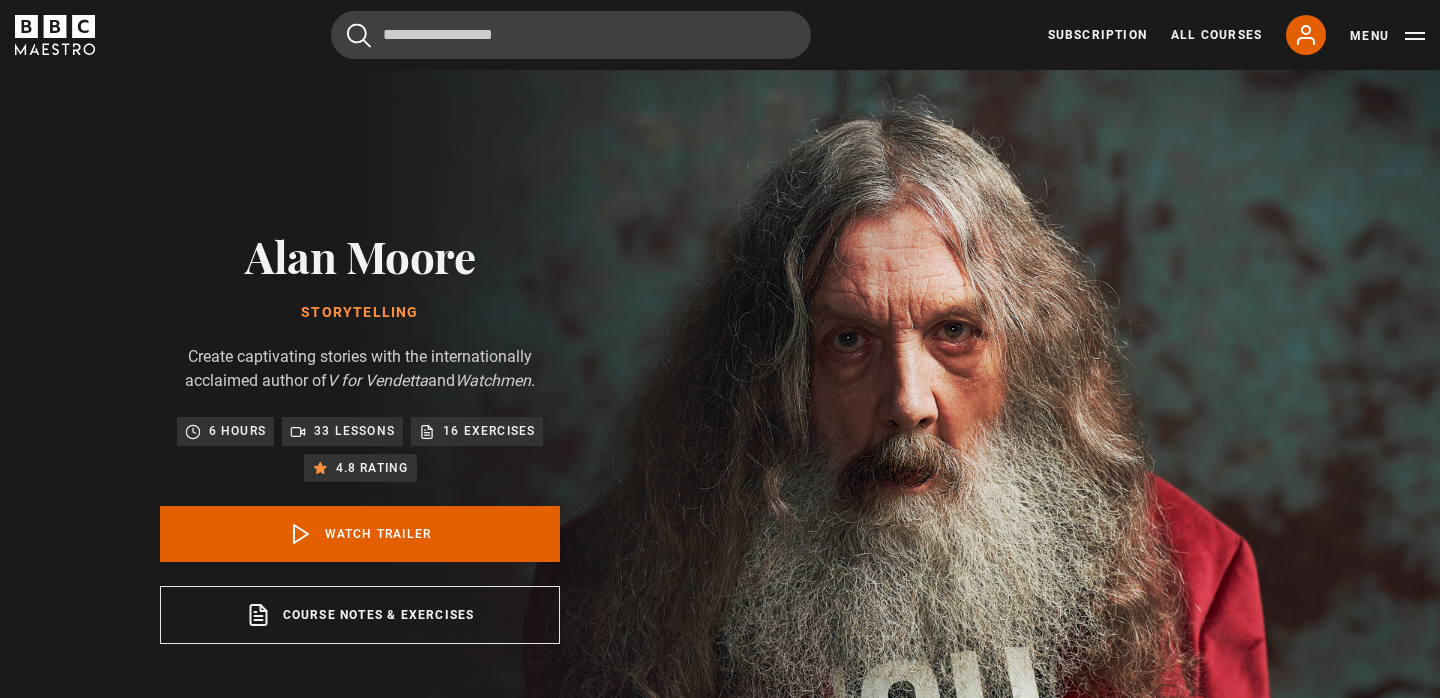 scroll, scrollTop: 0, scrollLeft: 0, axis: both 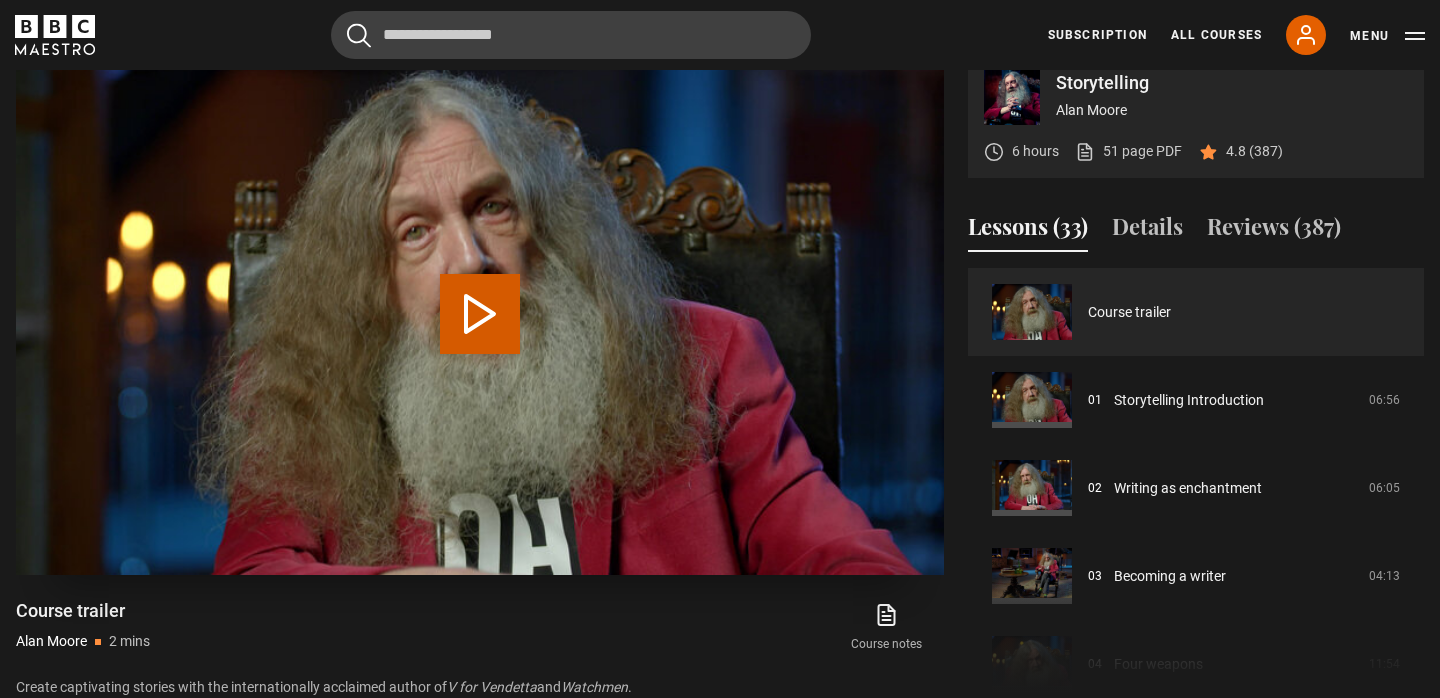 click on "Play Video" at bounding box center (480, 314) 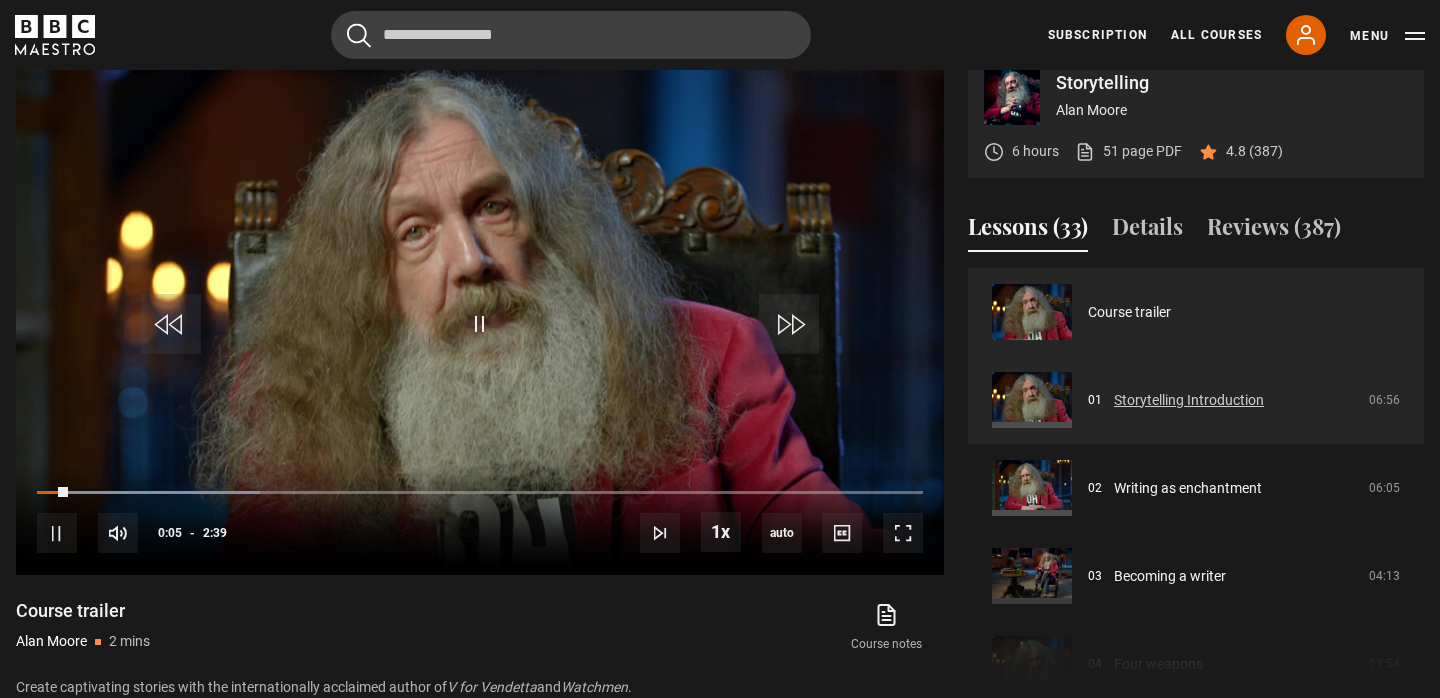 click on "Storytelling Introduction" at bounding box center (1189, 400) 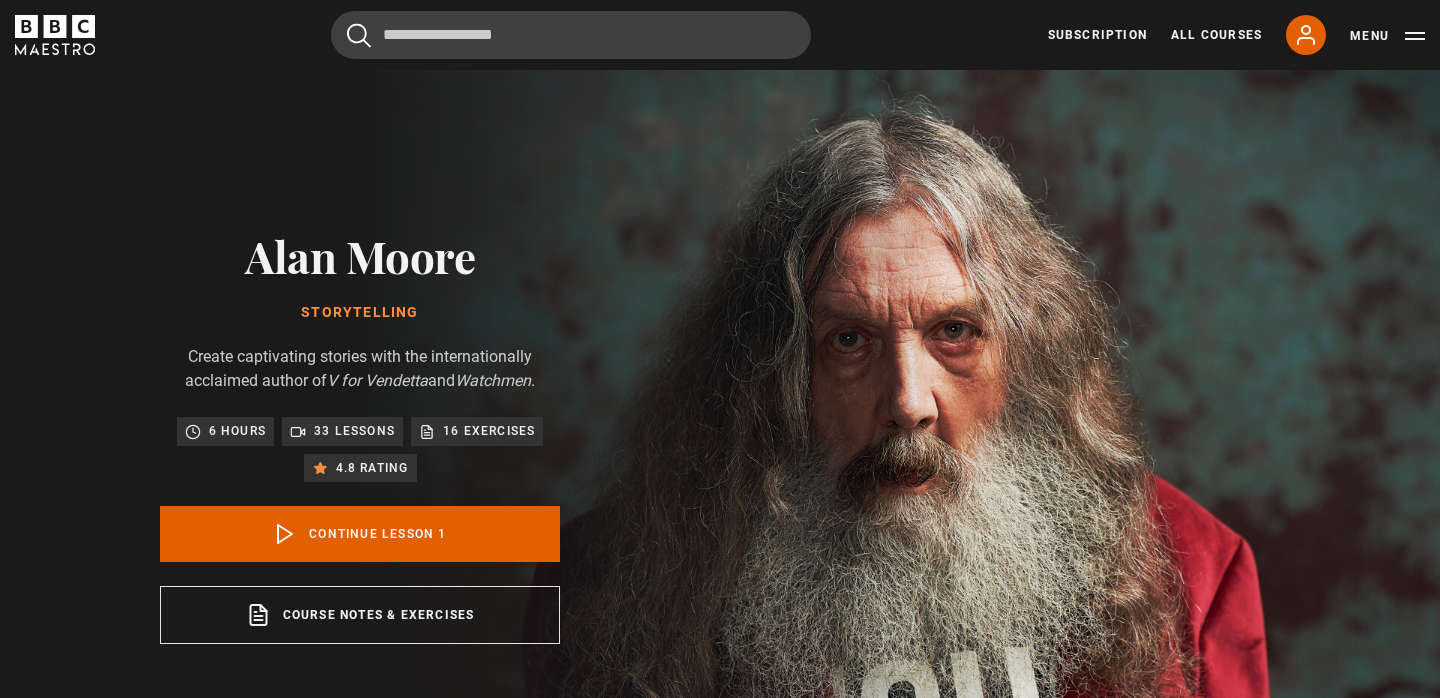 scroll, scrollTop: 804, scrollLeft: 0, axis: vertical 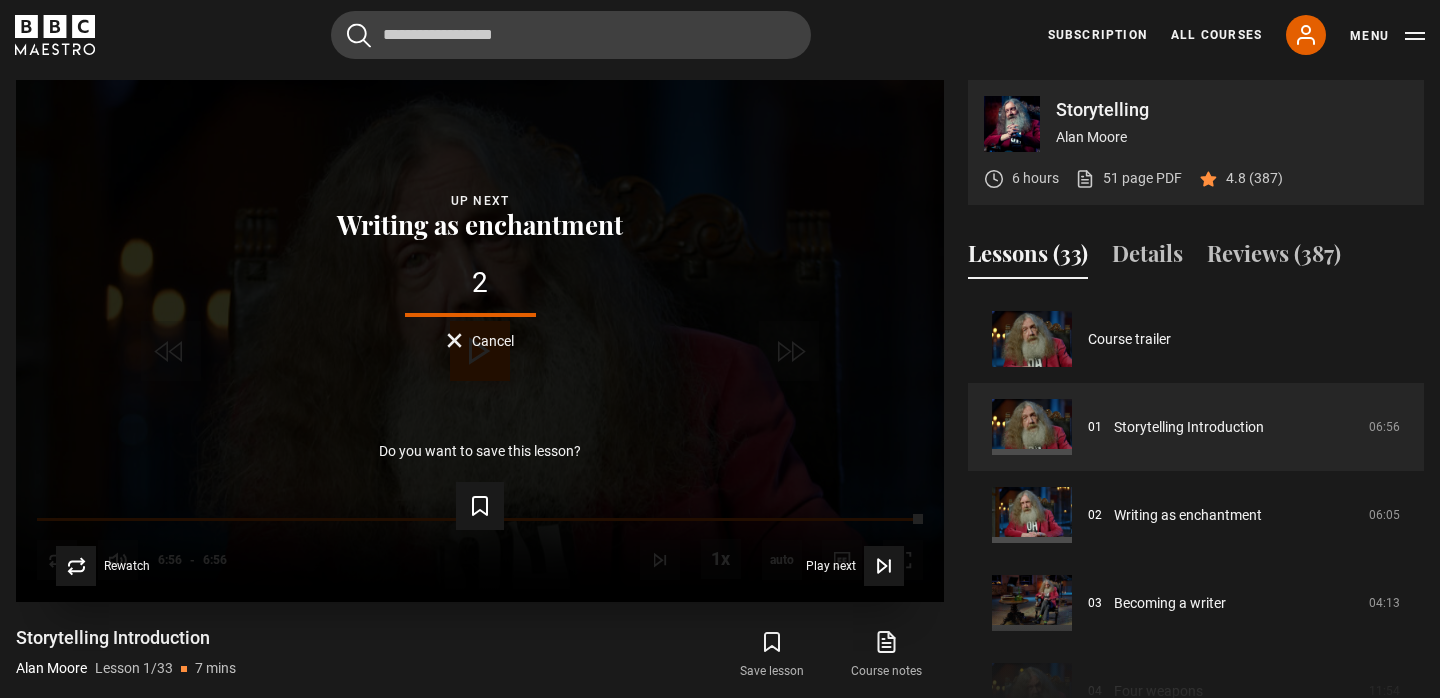 click on "Lesson Completed
Up next
Writing as enchantment
2
Cancel
Do you want to save this lesson?
Save lesson
Rewatch
Rewatch
Play next
Play next" at bounding box center (480, 341) 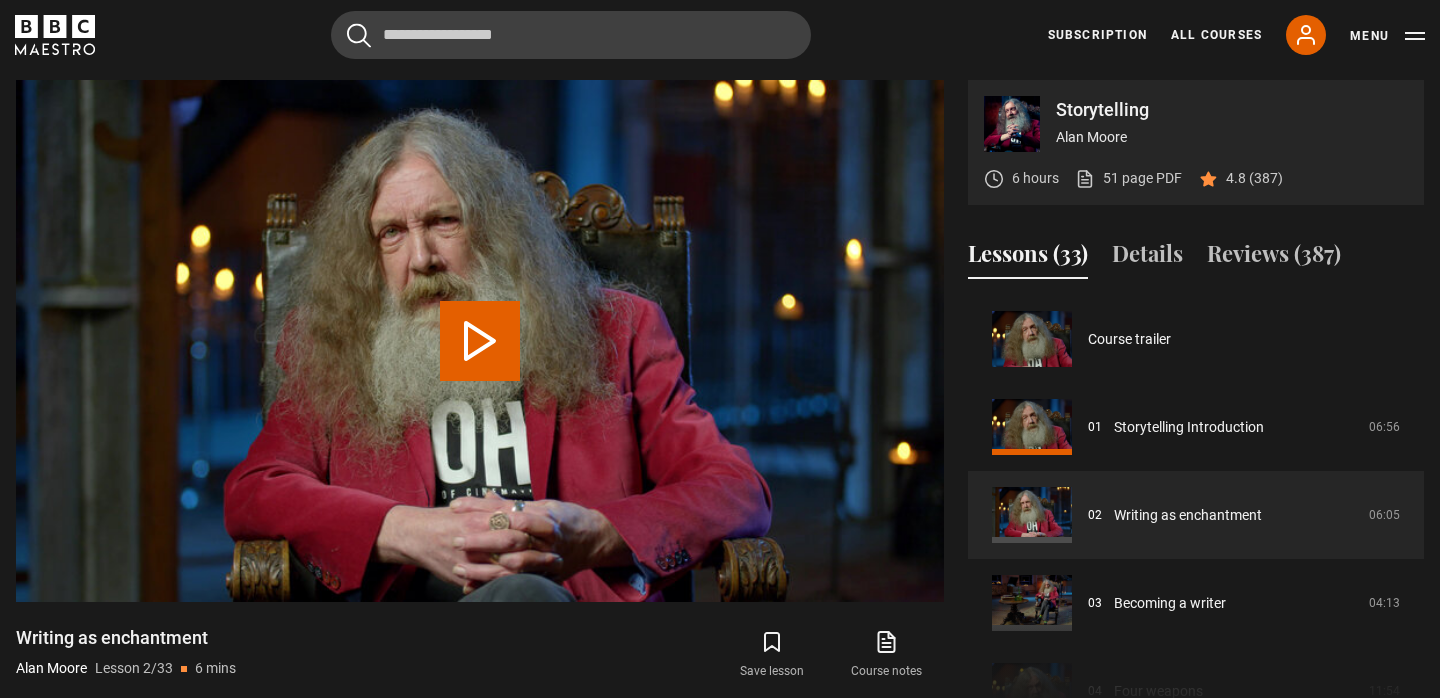 scroll, scrollTop: 88, scrollLeft: 0, axis: vertical 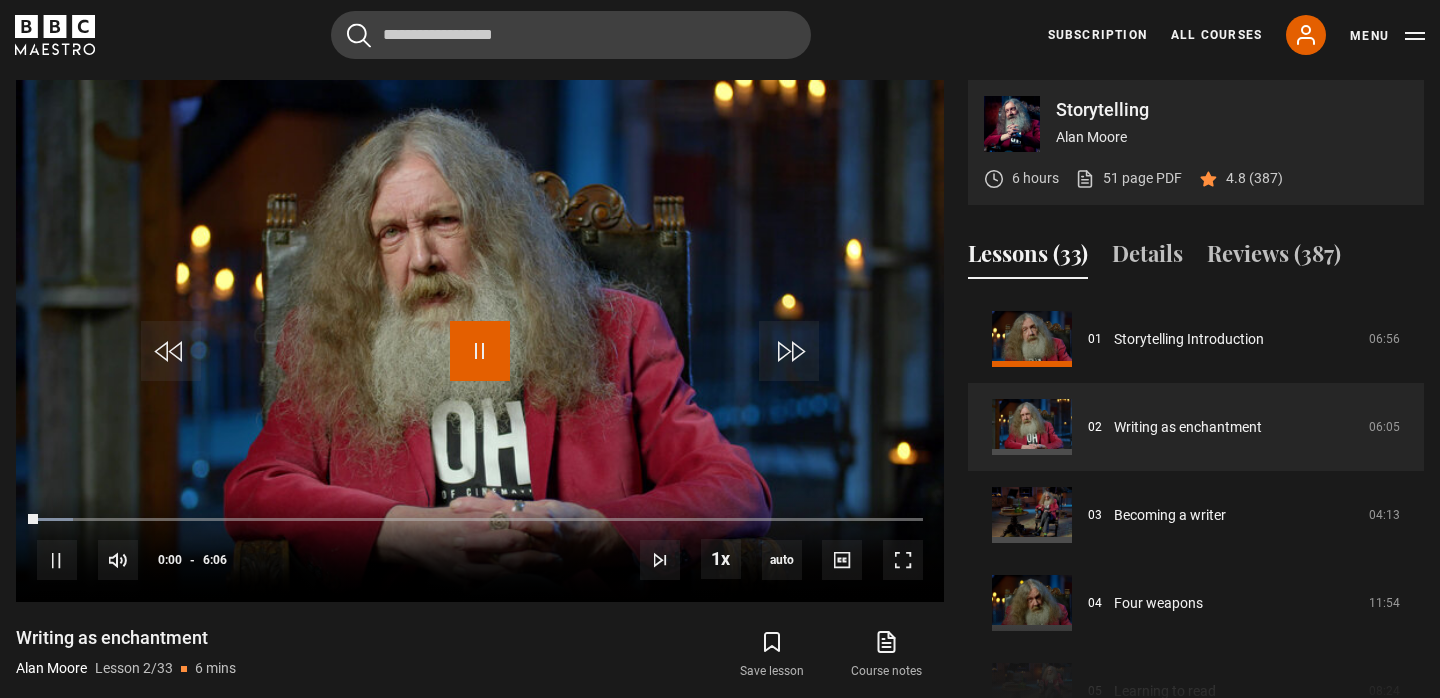 click at bounding box center (480, 351) 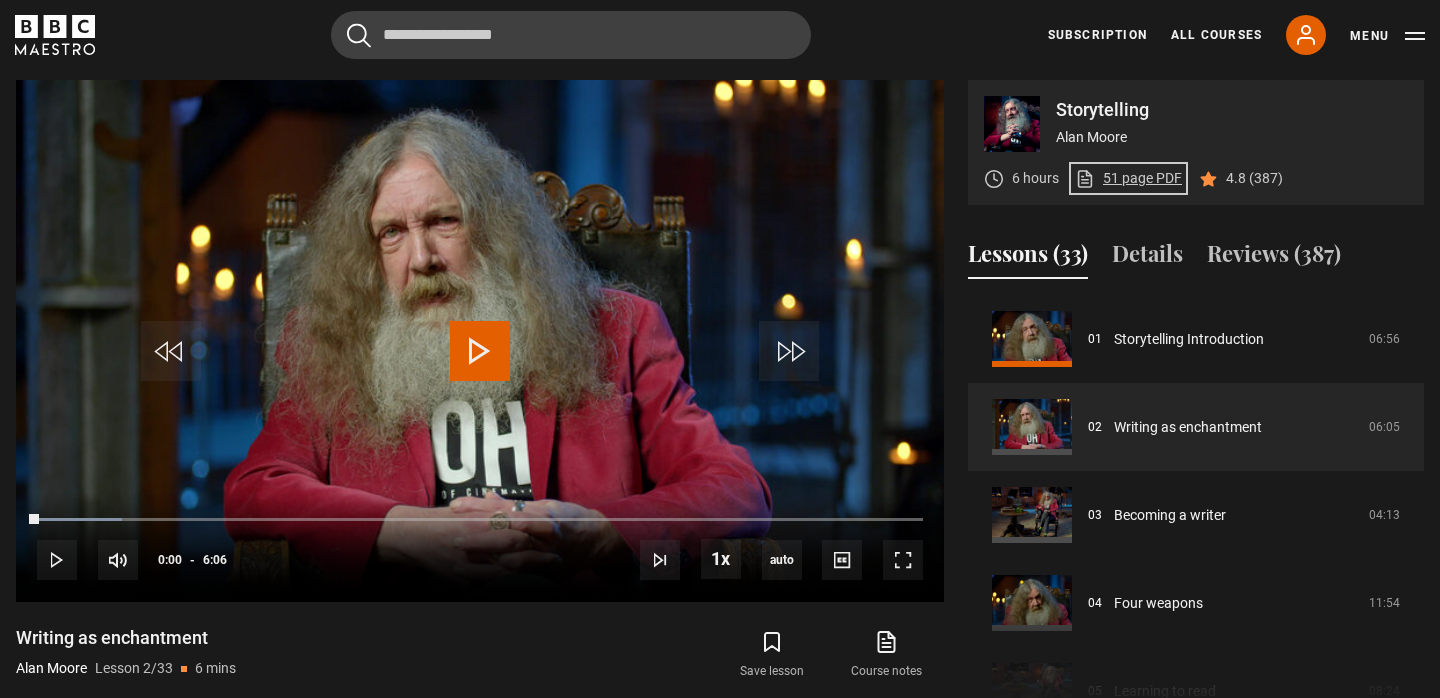 click on "51 page PDF
(opens in new tab)" at bounding box center [1128, 178] 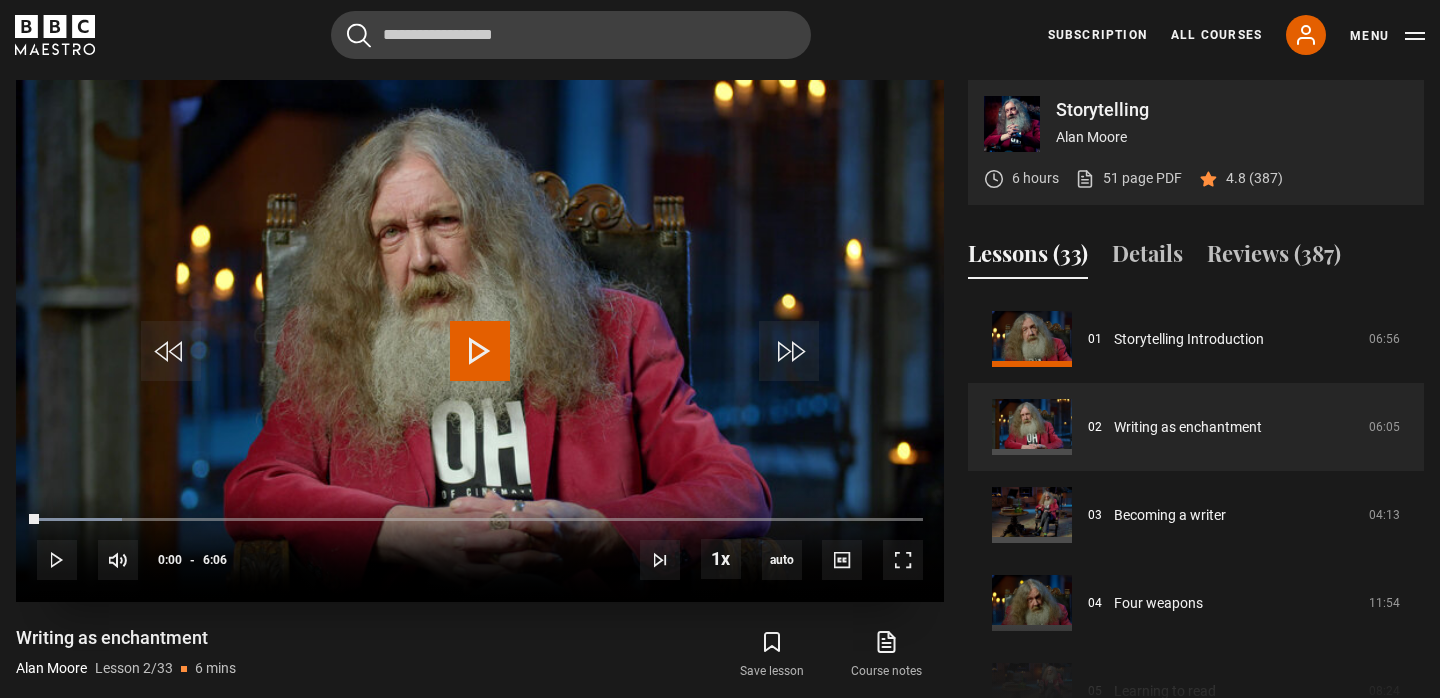 click at bounding box center (480, 351) 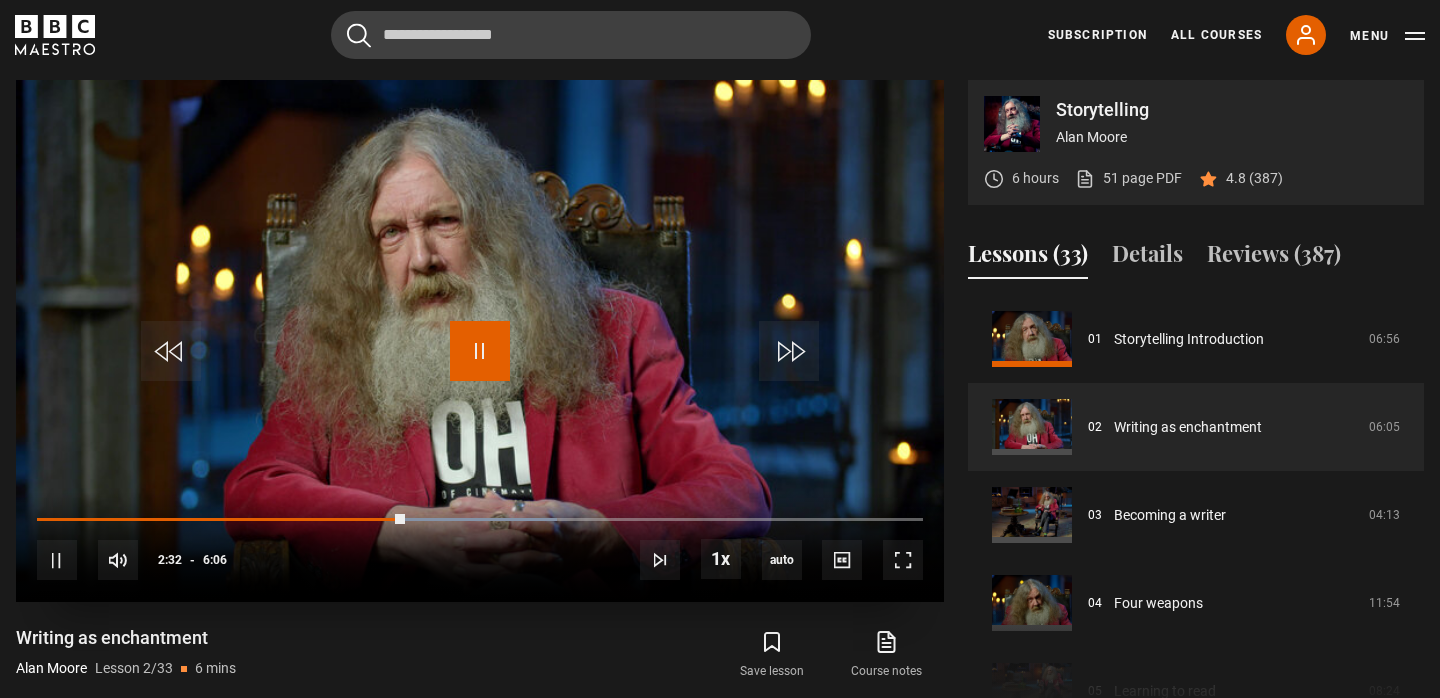 click at bounding box center (480, 351) 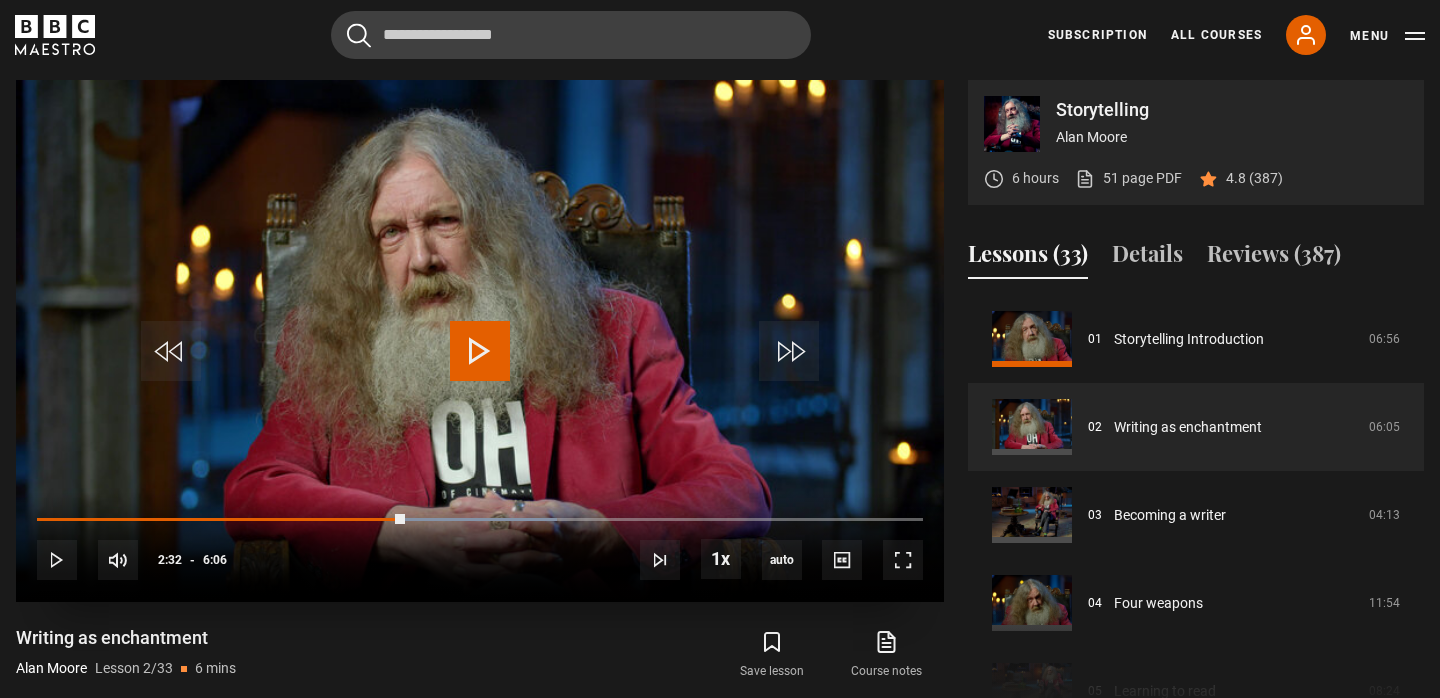 click at bounding box center [480, 351] 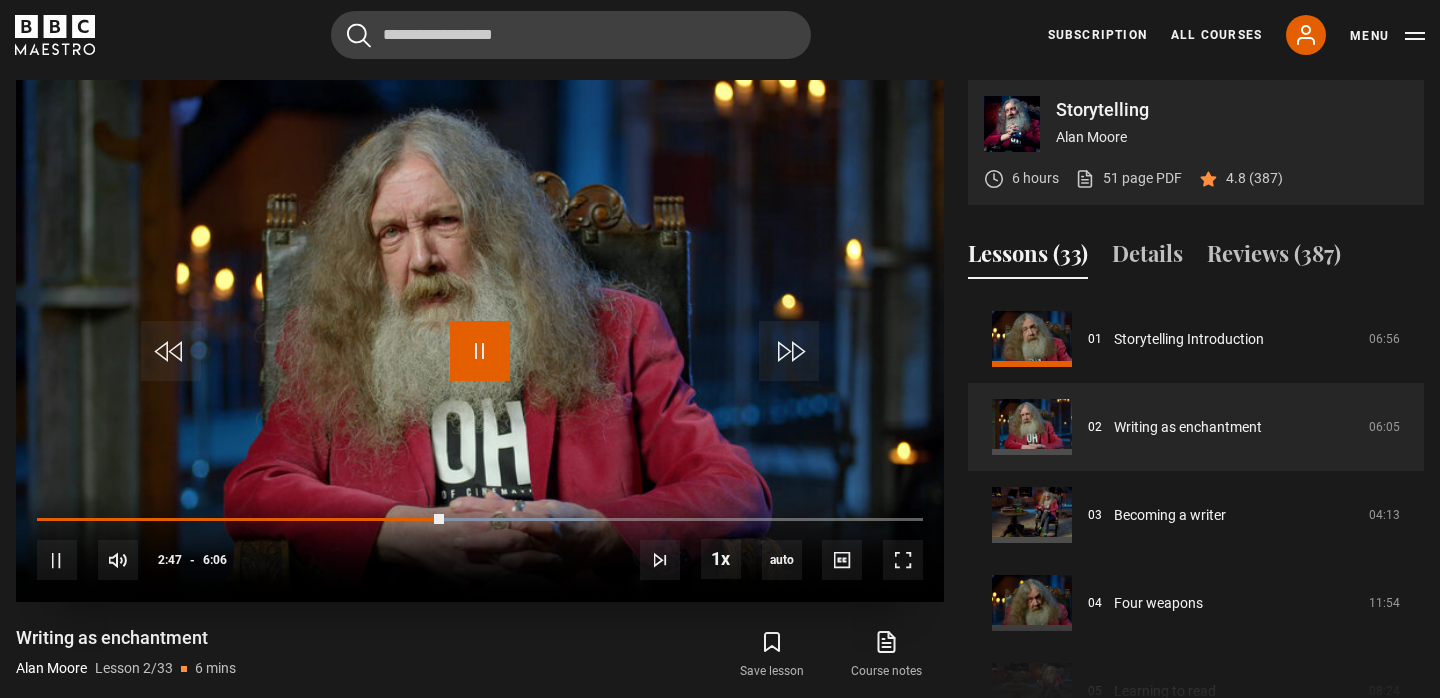 click at bounding box center [480, 351] 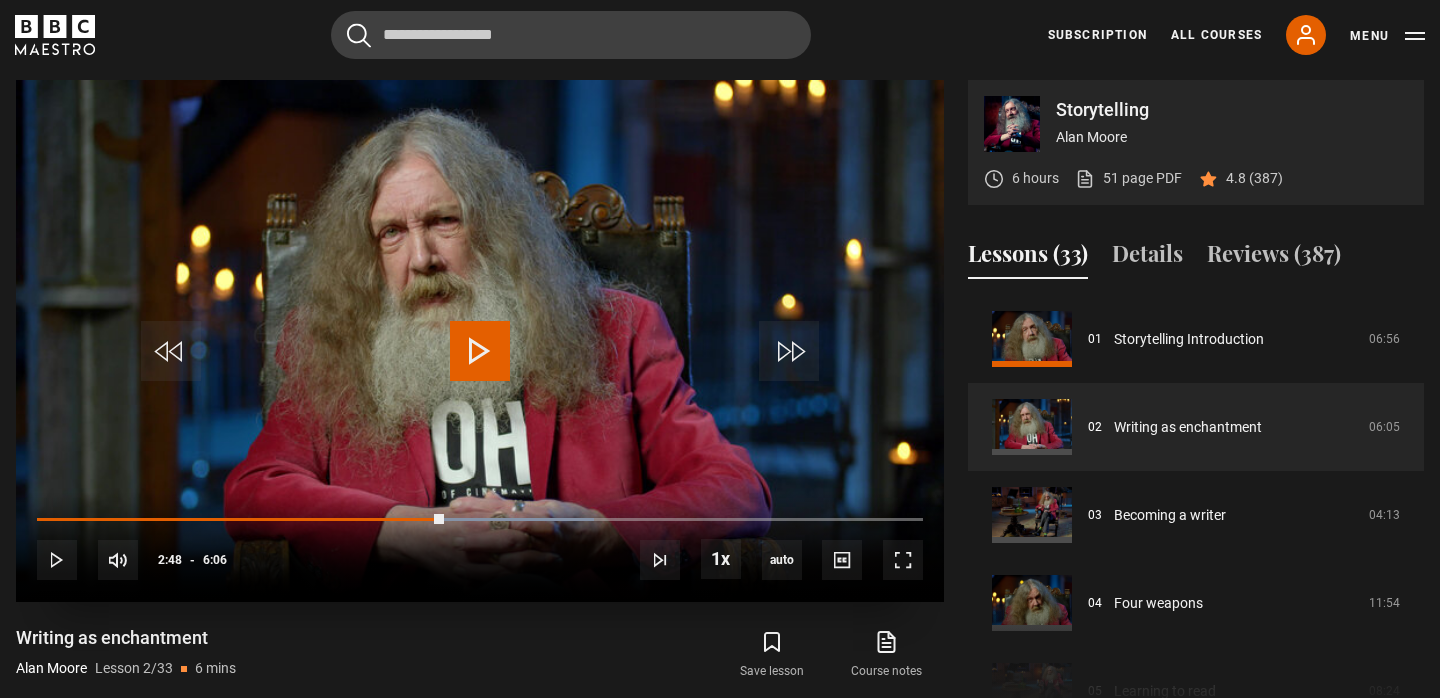 click at bounding box center [480, 351] 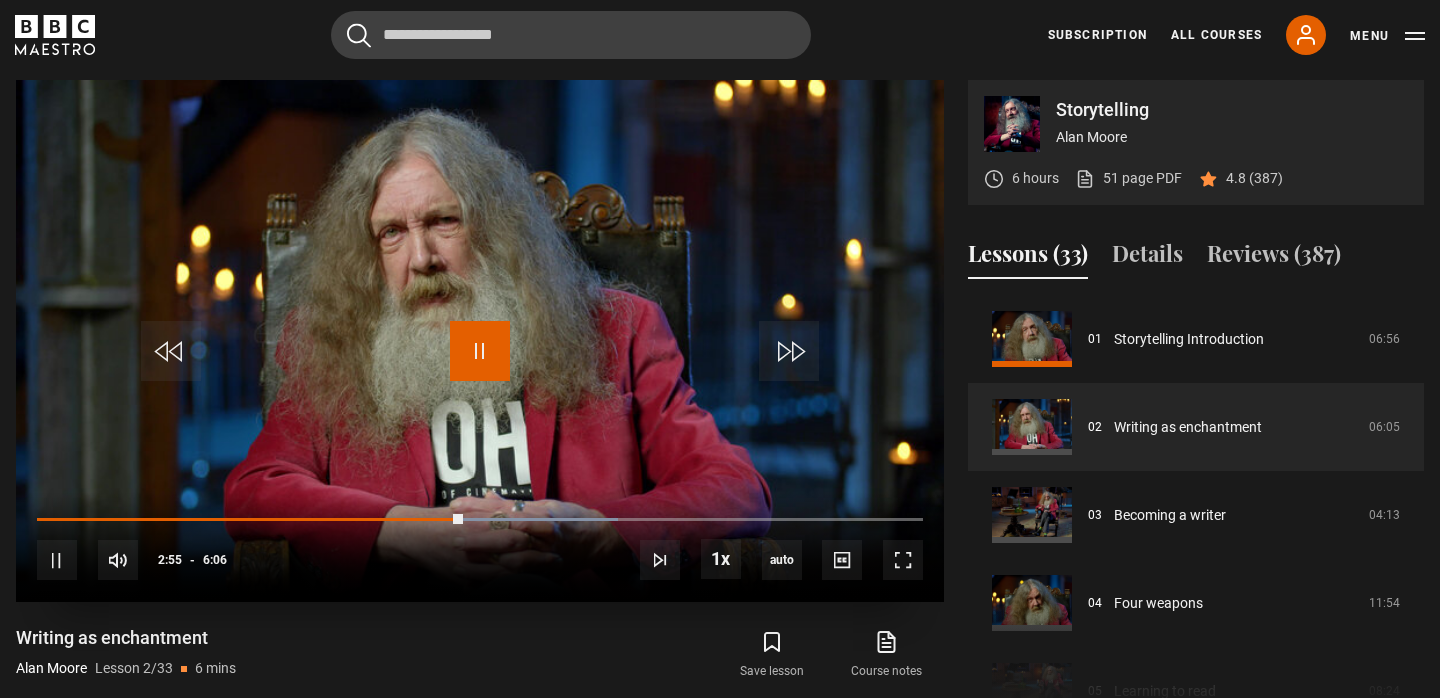 click at bounding box center (480, 351) 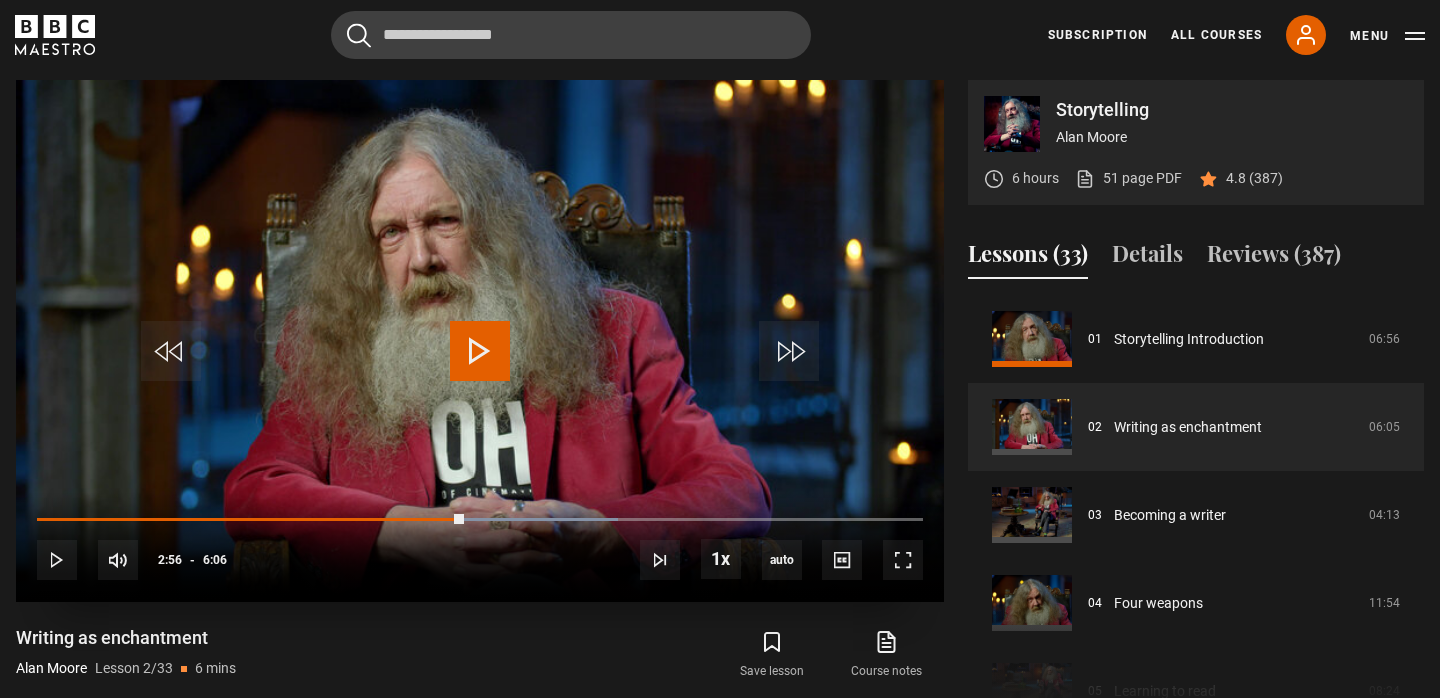 click at bounding box center [480, 351] 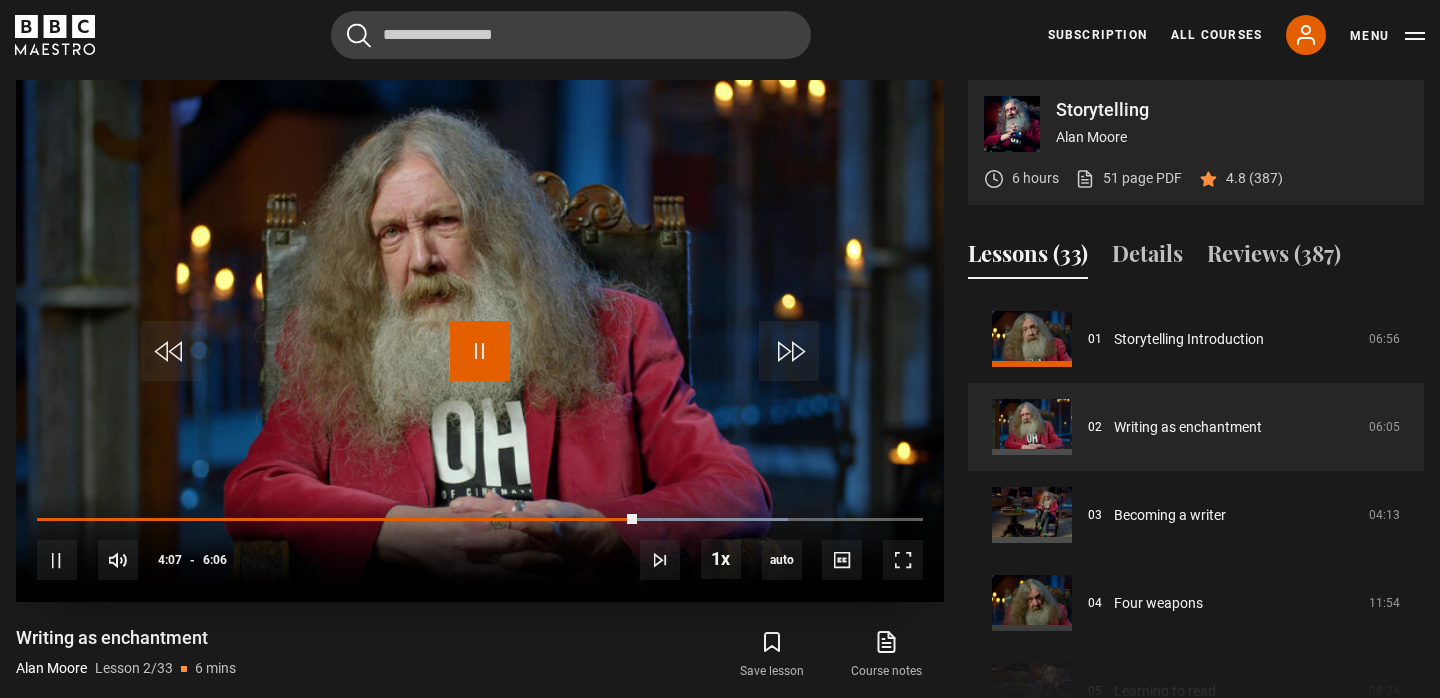 click at bounding box center (480, 351) 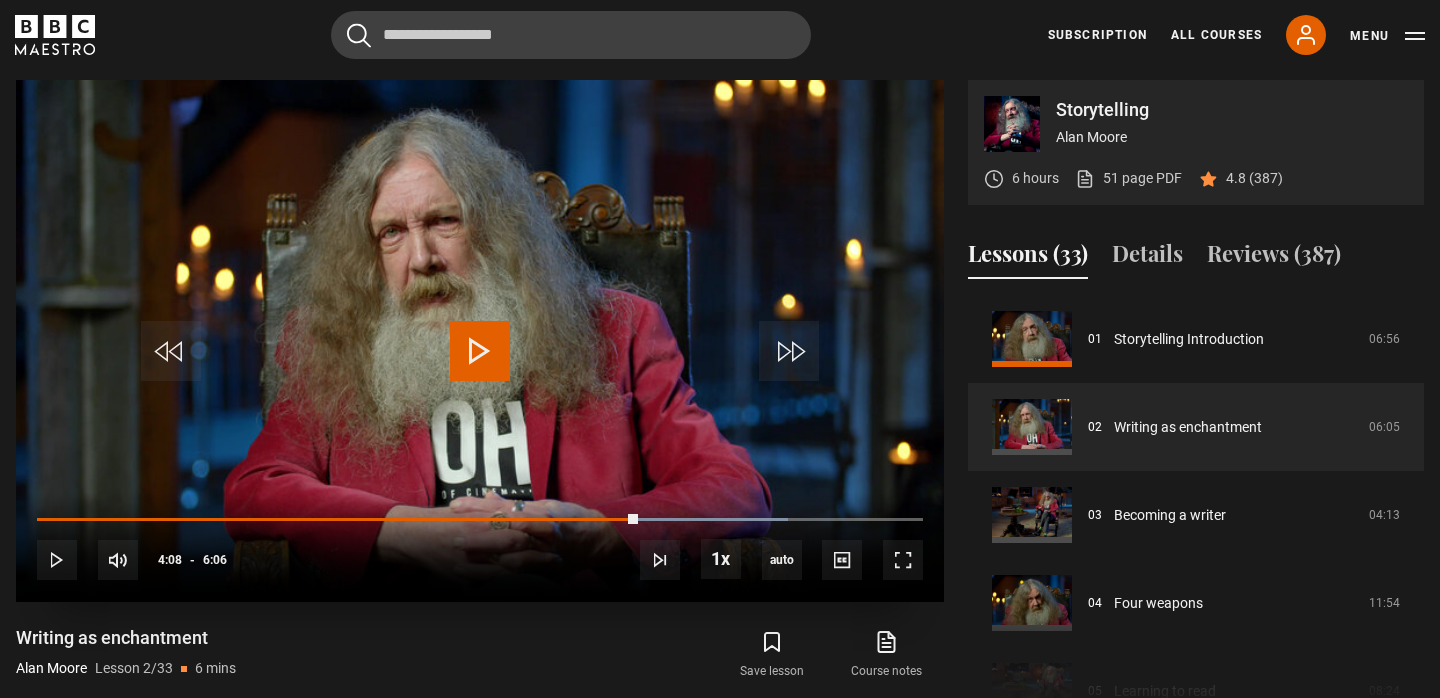 click at bounding box center (480, 351) 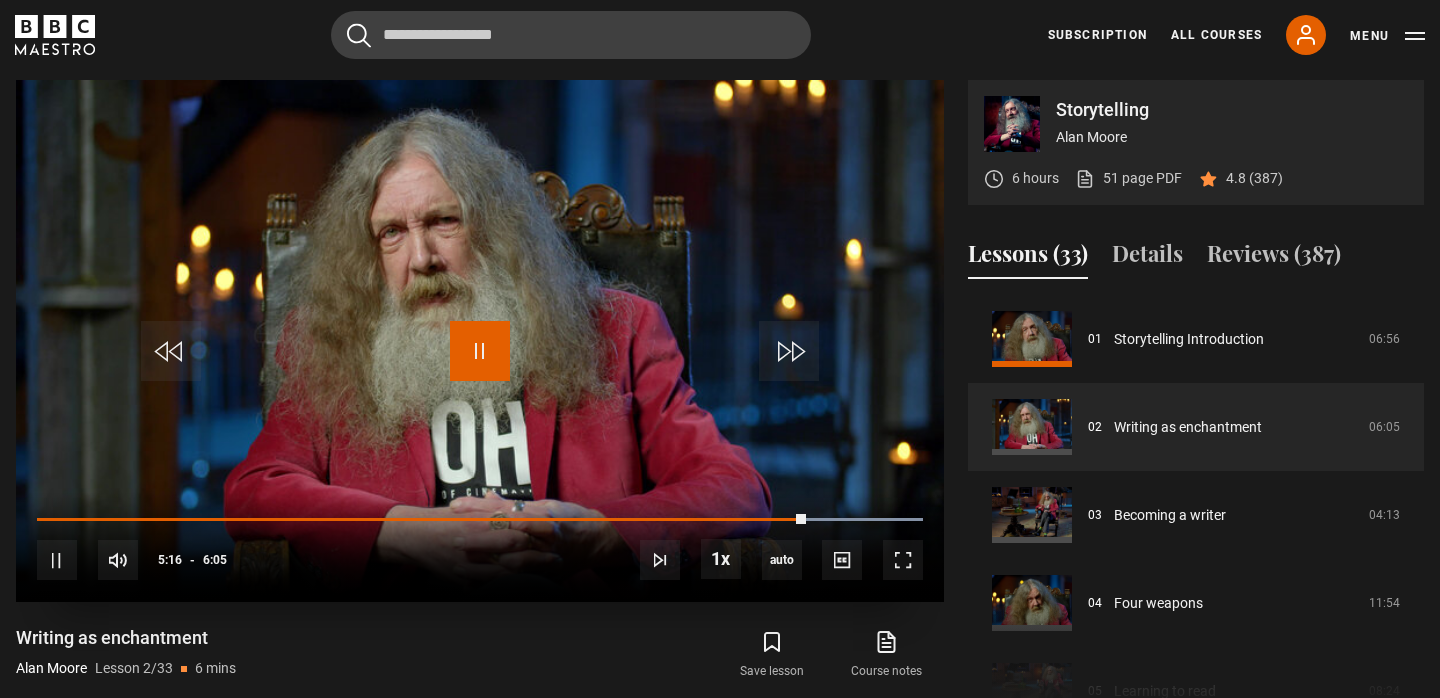 click at bounding box center [480, 351] 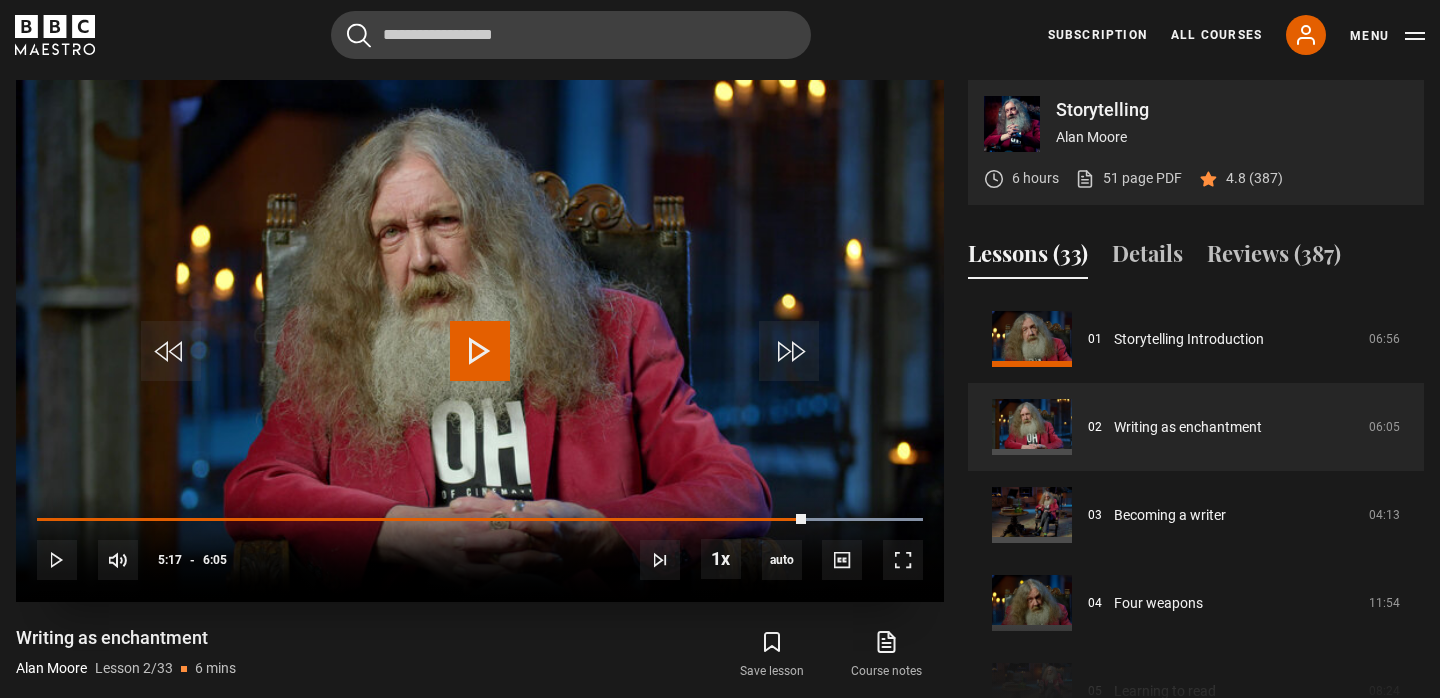 click at bounding box center [480, 351] 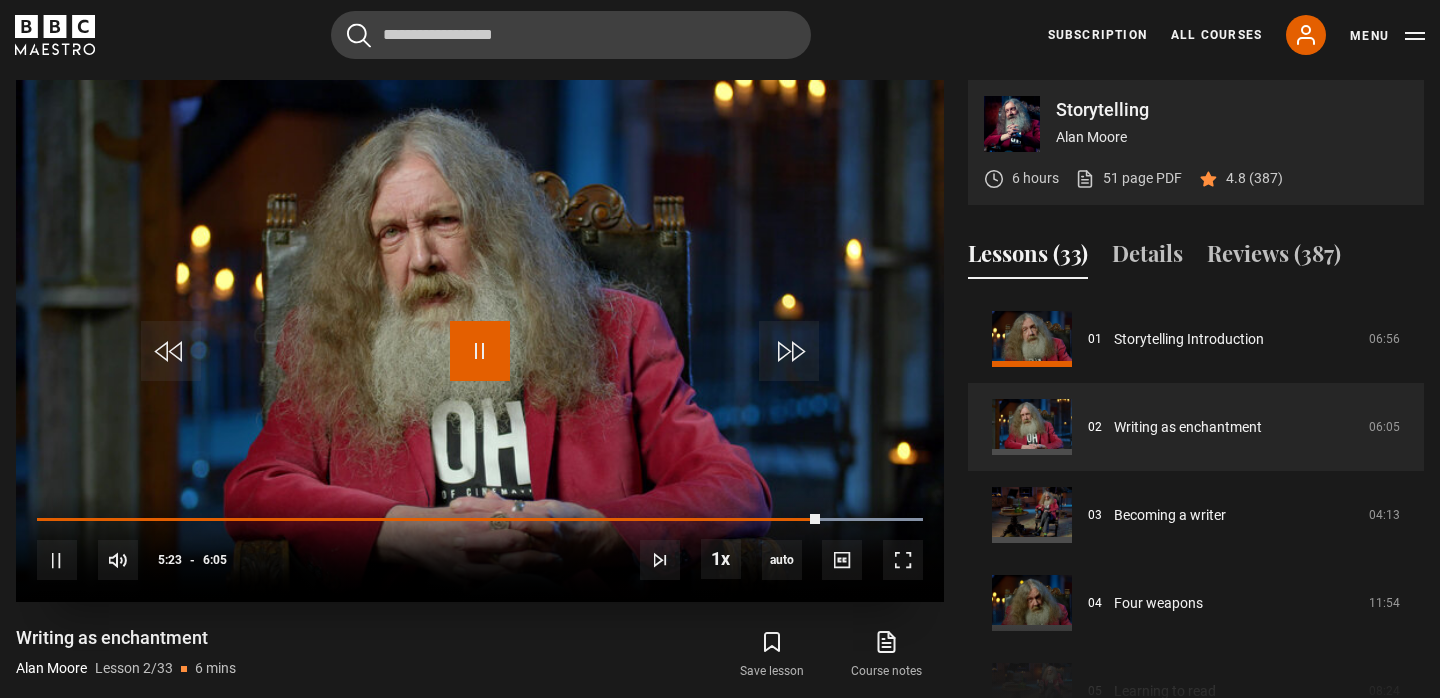 click at bounding box center [480, 351] 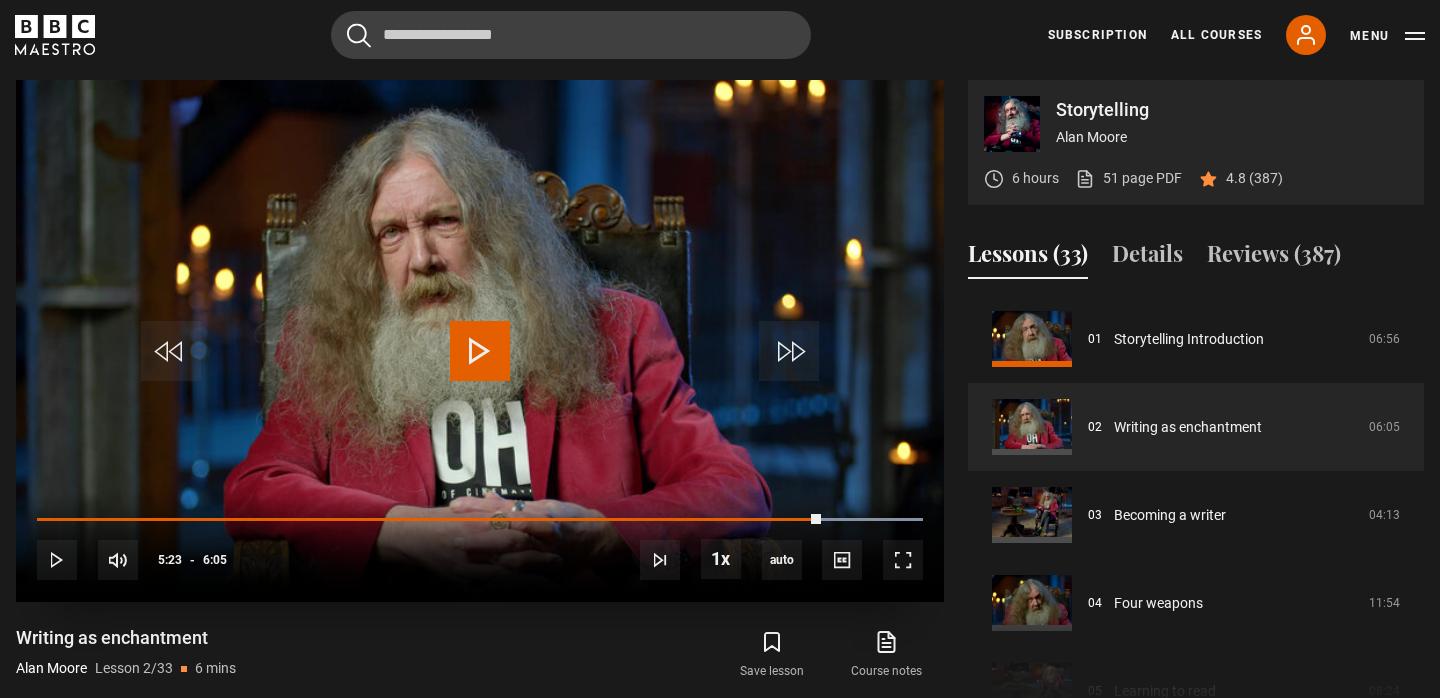 click at bounding box center [480, 351] 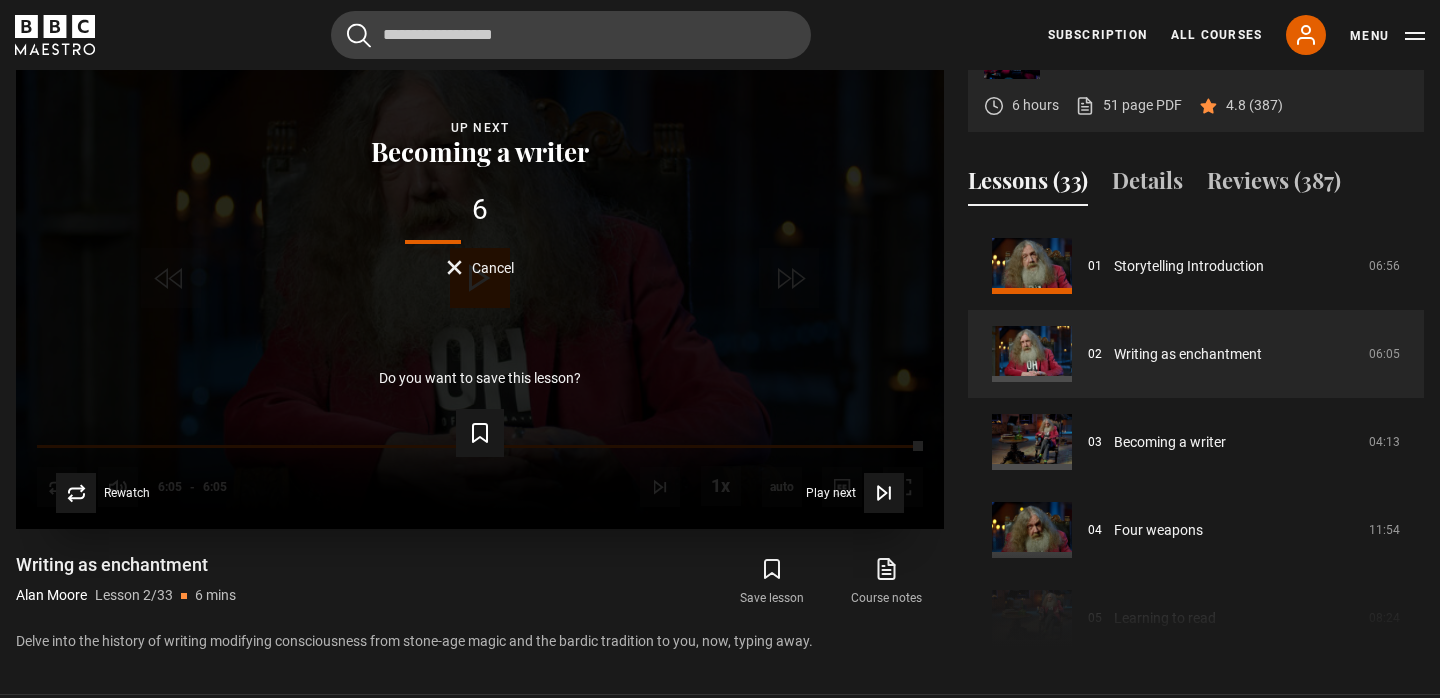 scroll, scrollTop: 879, scrollLeft: 0, axis: vertical 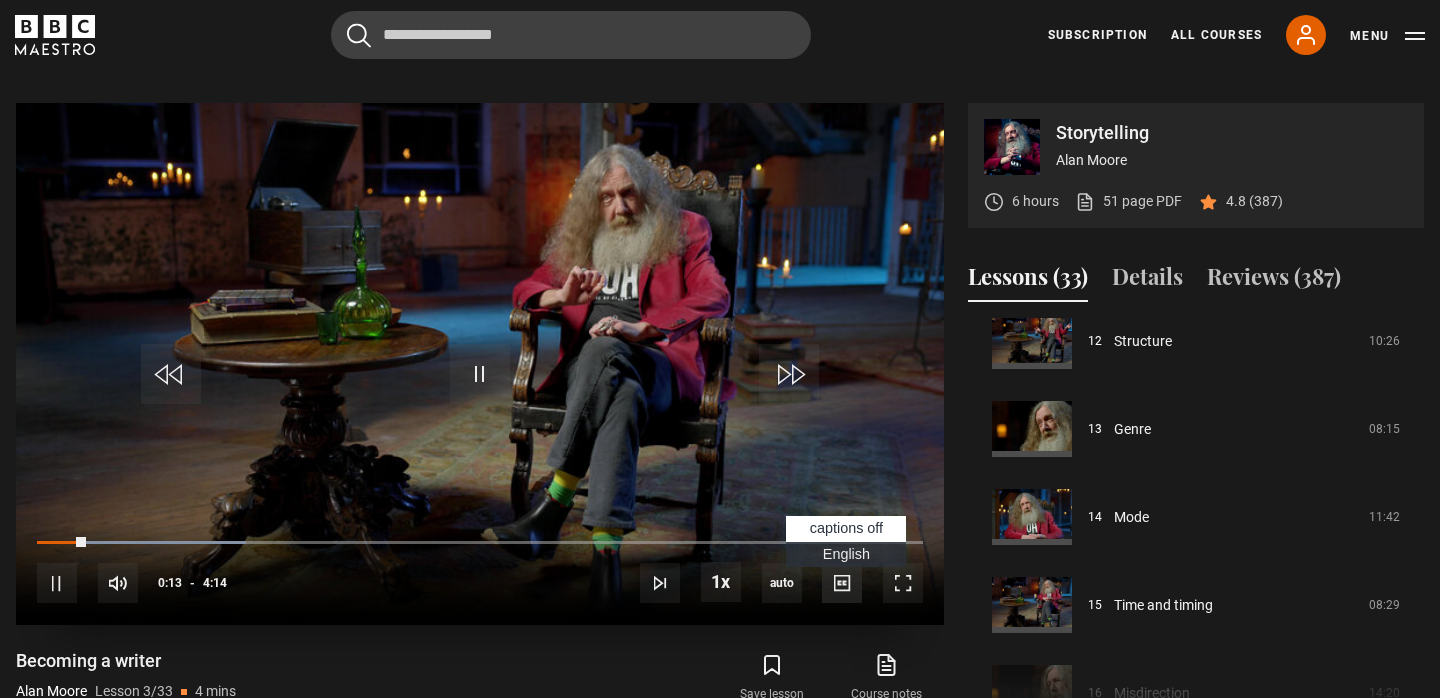 click at bounding box center [842, 583] 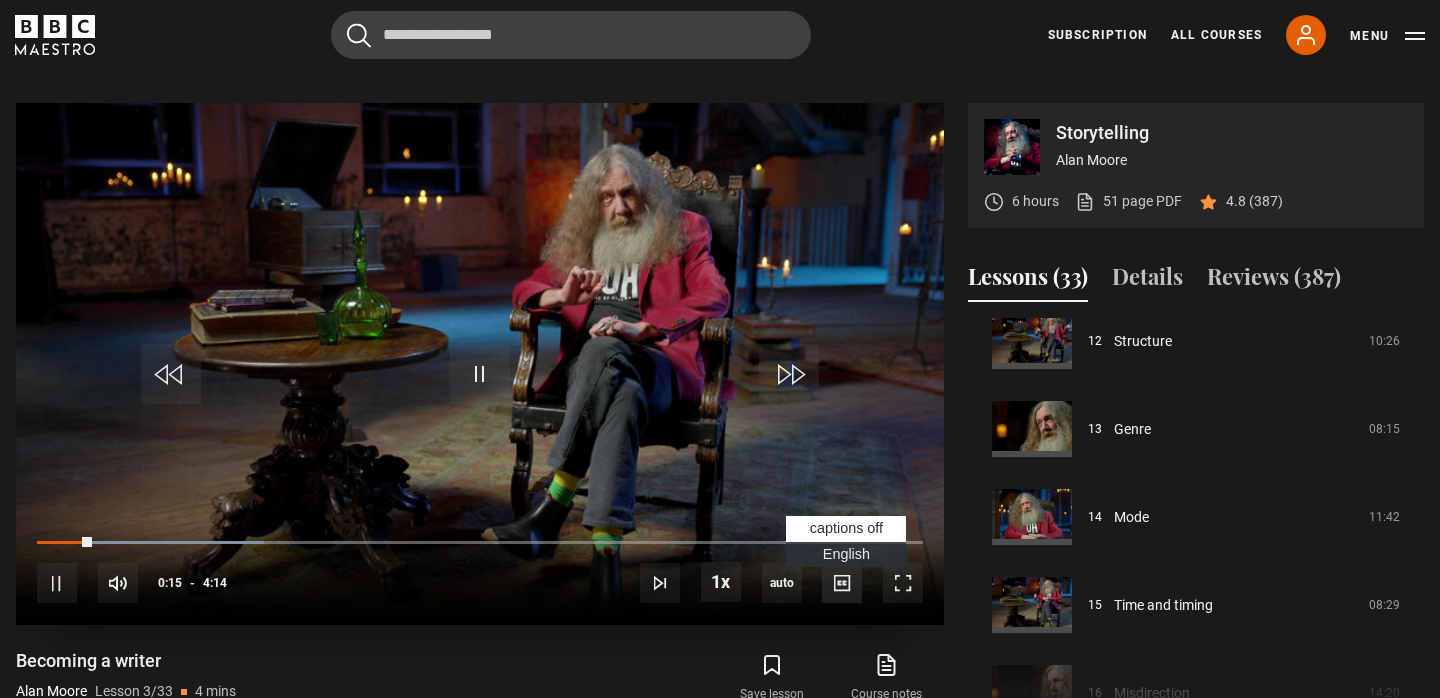 click at bounding box center [842, 583] 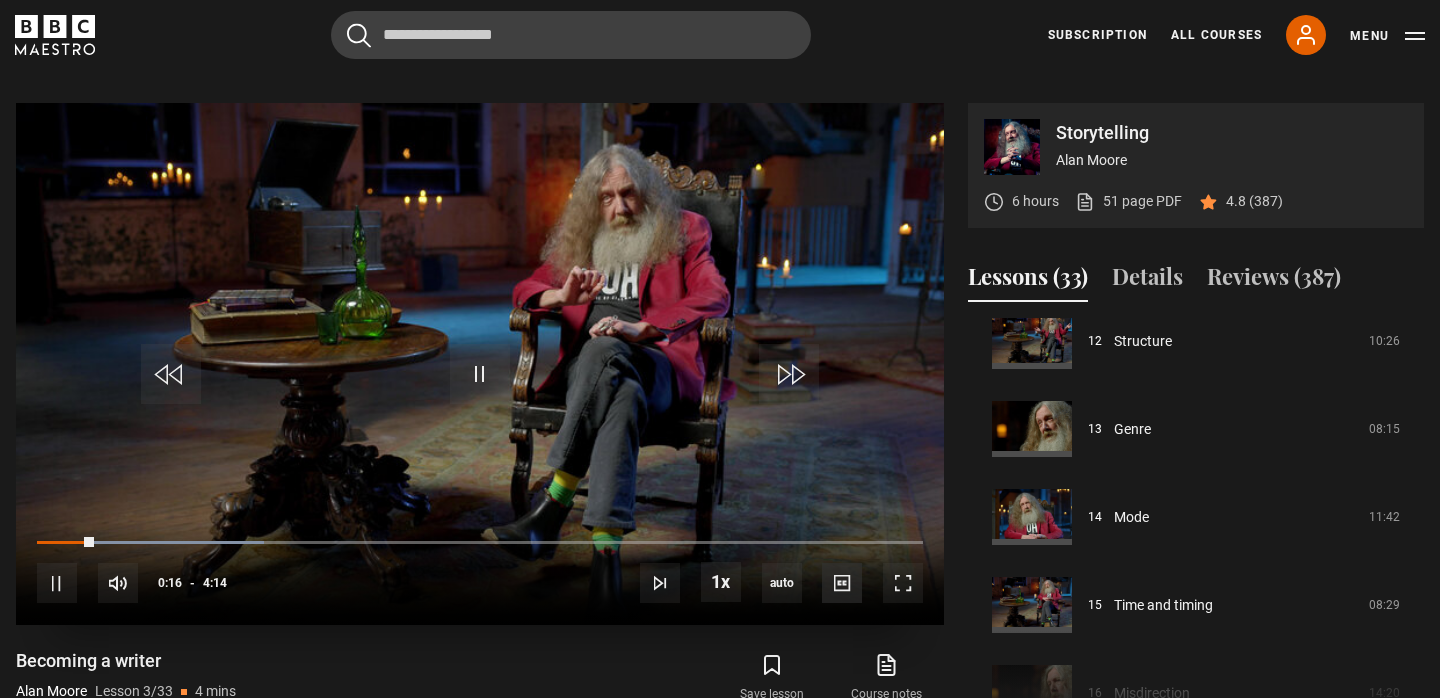 click at bounding box center [842, 583] 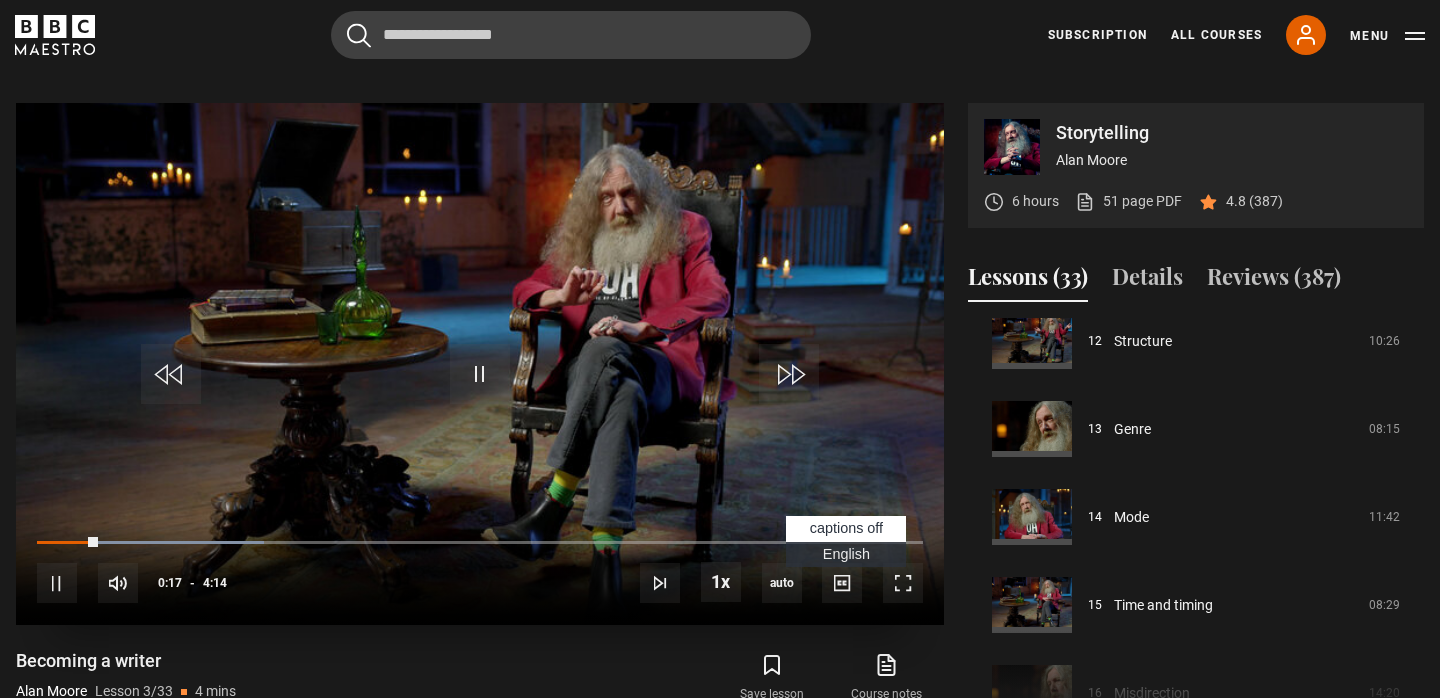 click on "captions off" at bounding box center (846, 528) 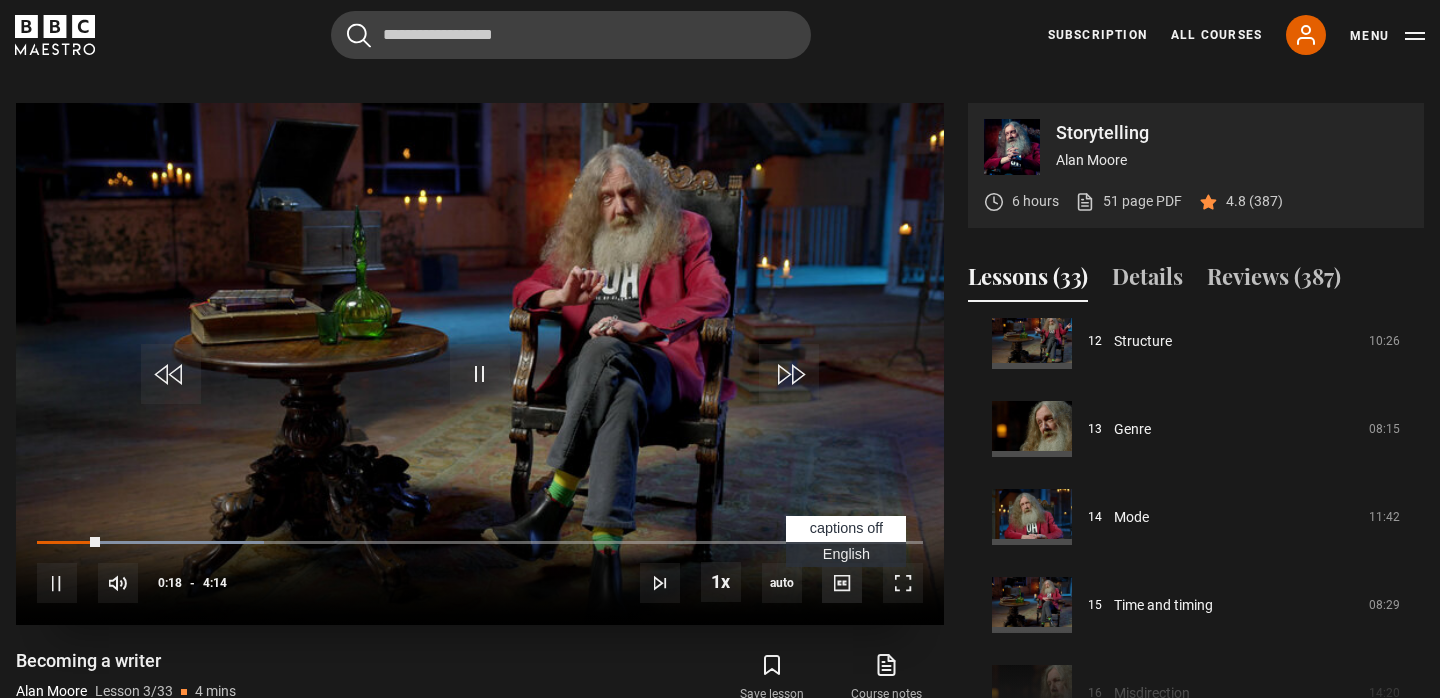 click at bounding box center [842, 583] 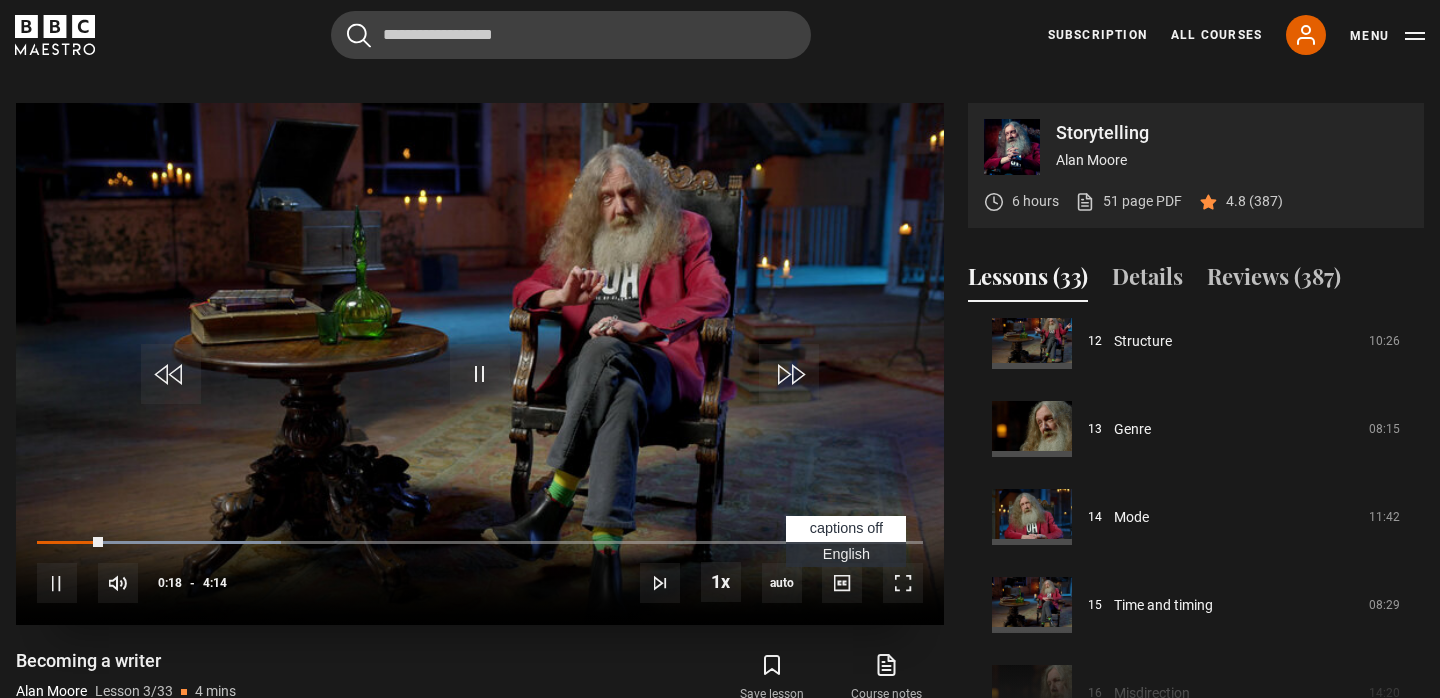 click on "English  Captions" at bounding box center (846, 554) 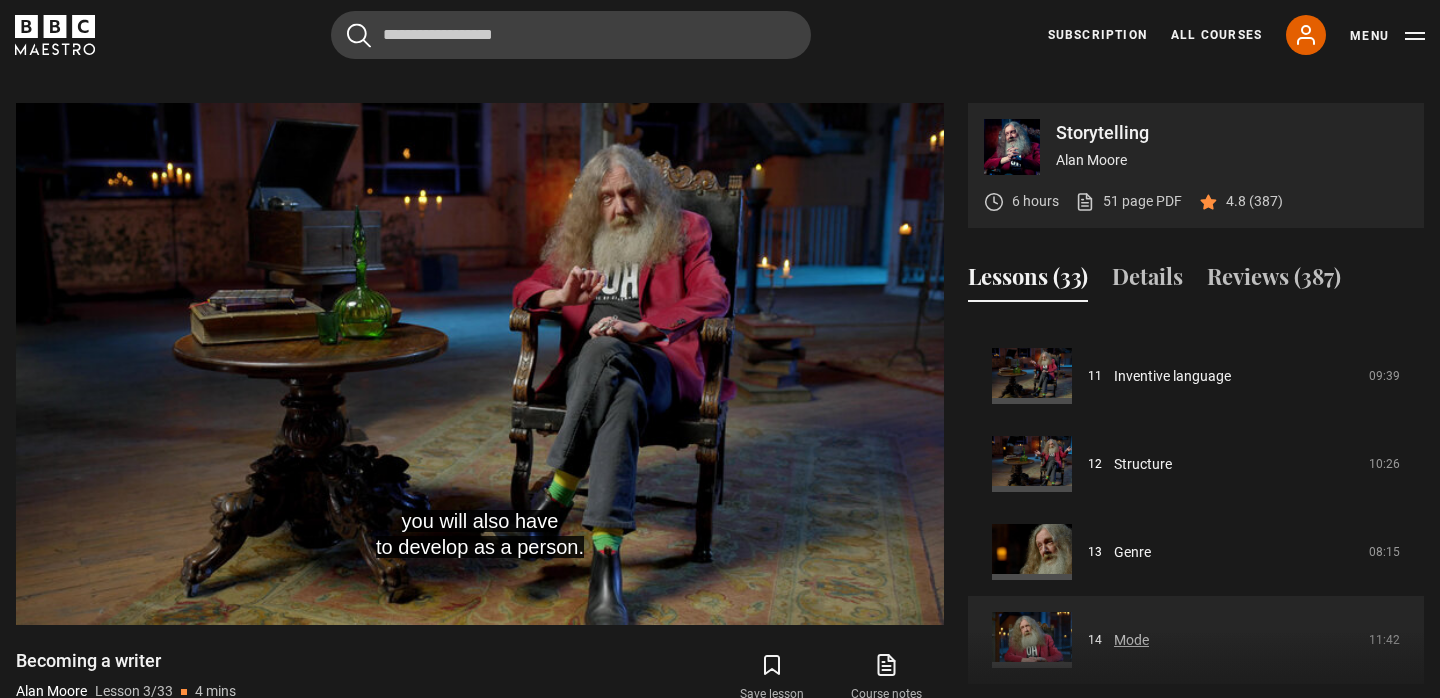 scroll, scrollTop: 0, scrollLeft: 0, axis: both 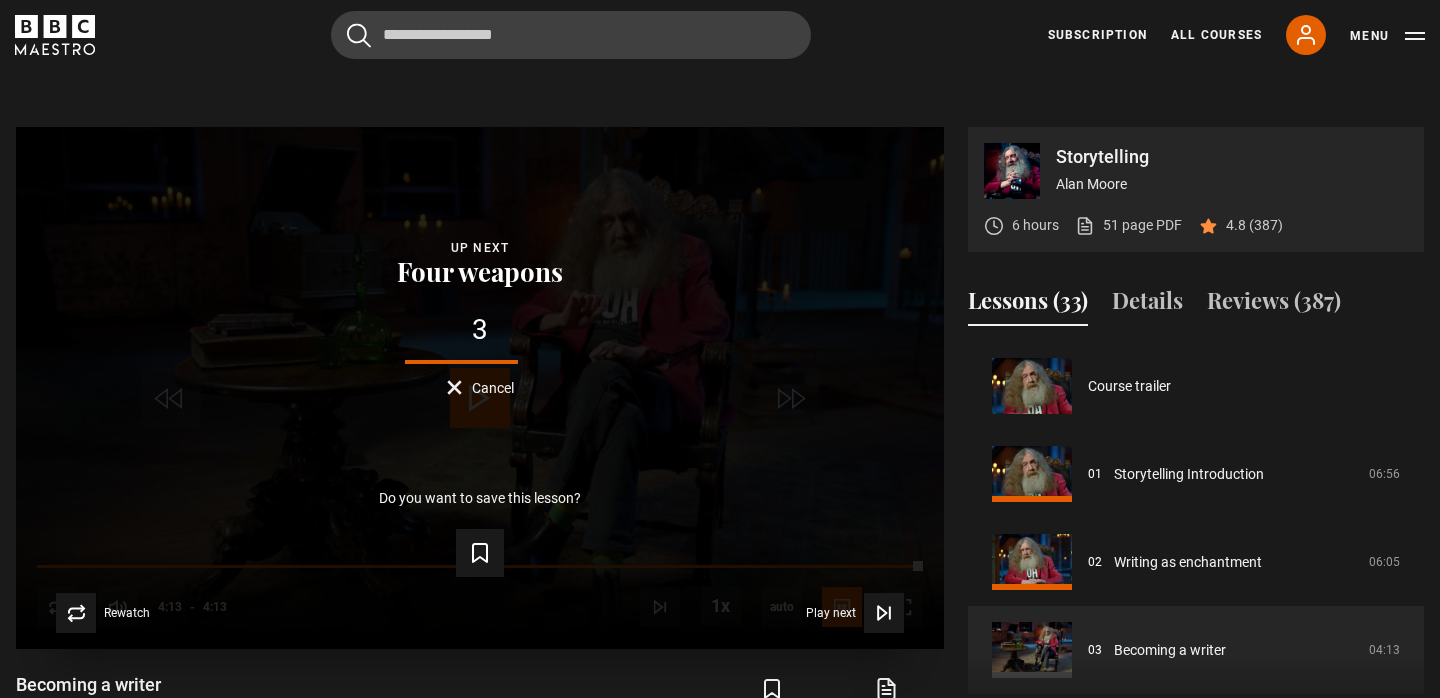 click on "Do you want to save this lesson?
Save lesson" at bounding box center [480, 533] 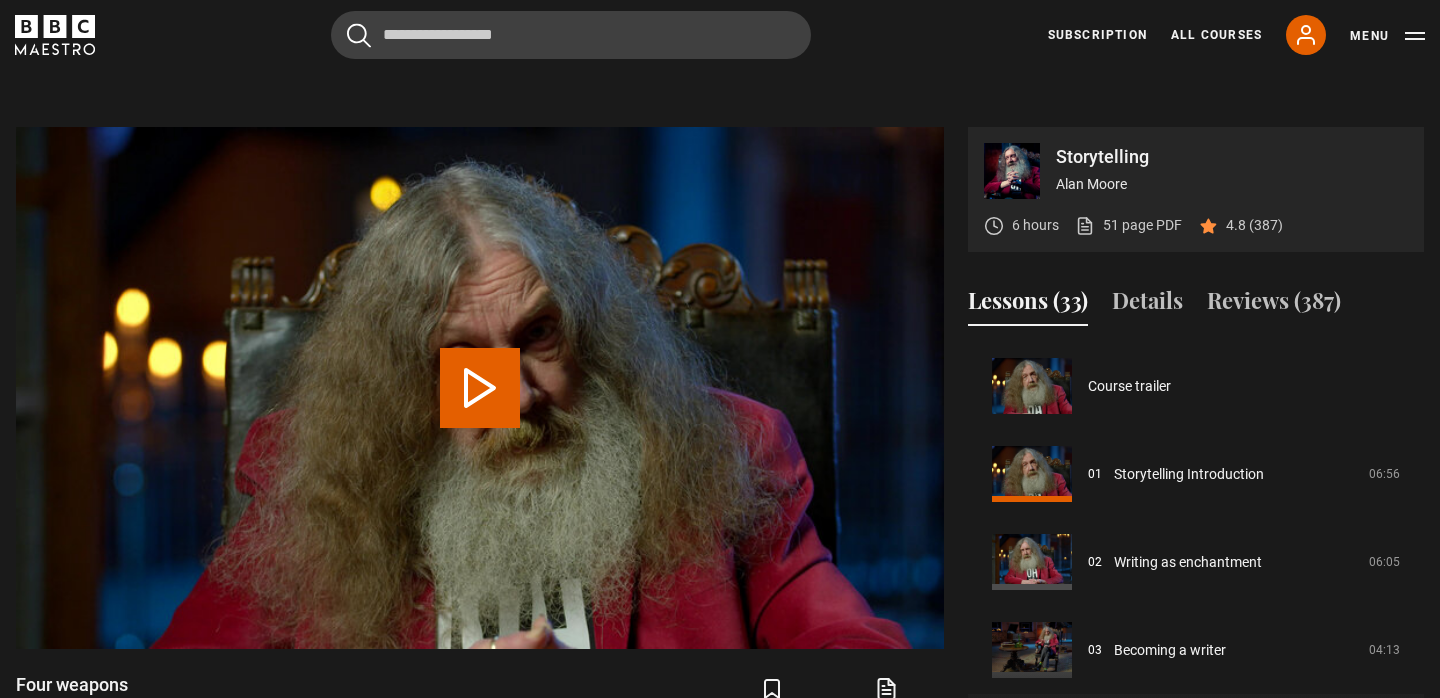 scroll, scrollTop: 804, scrollLeft: 0, axis: vertical 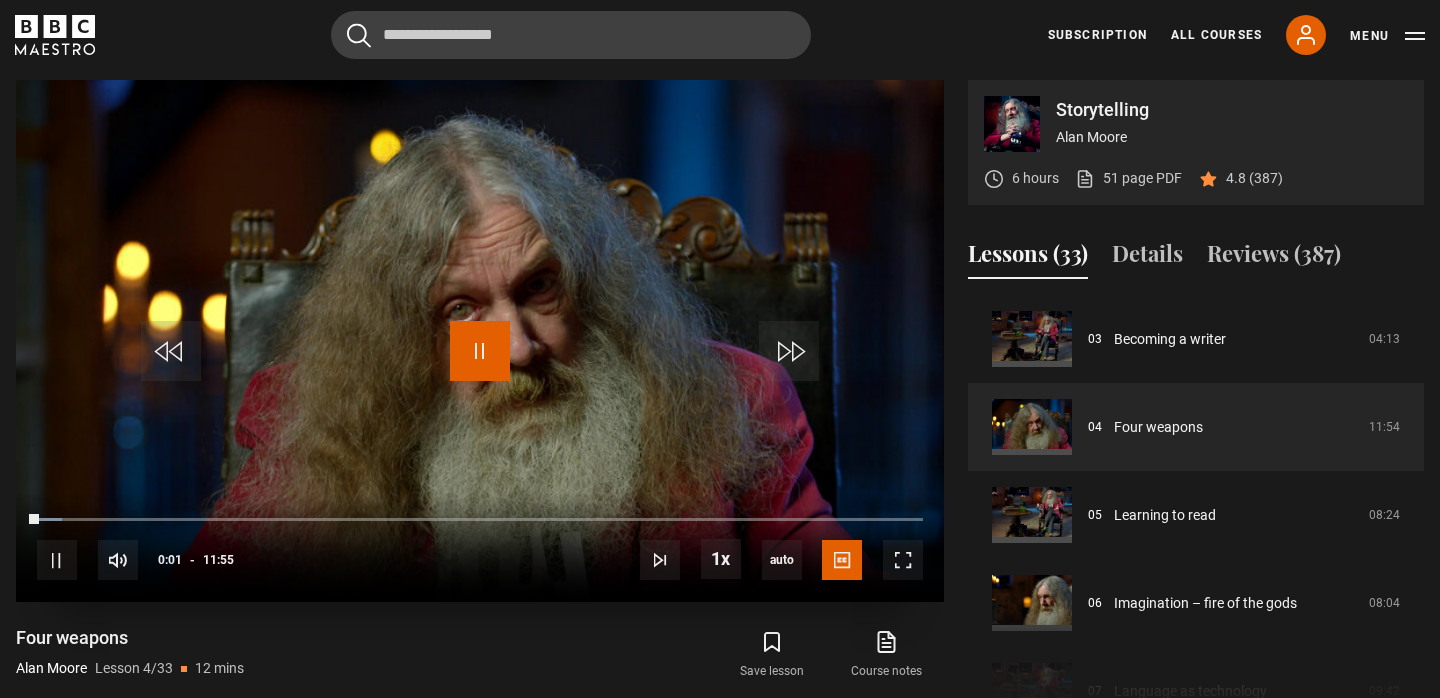 click at bounding box center [480, 351] 